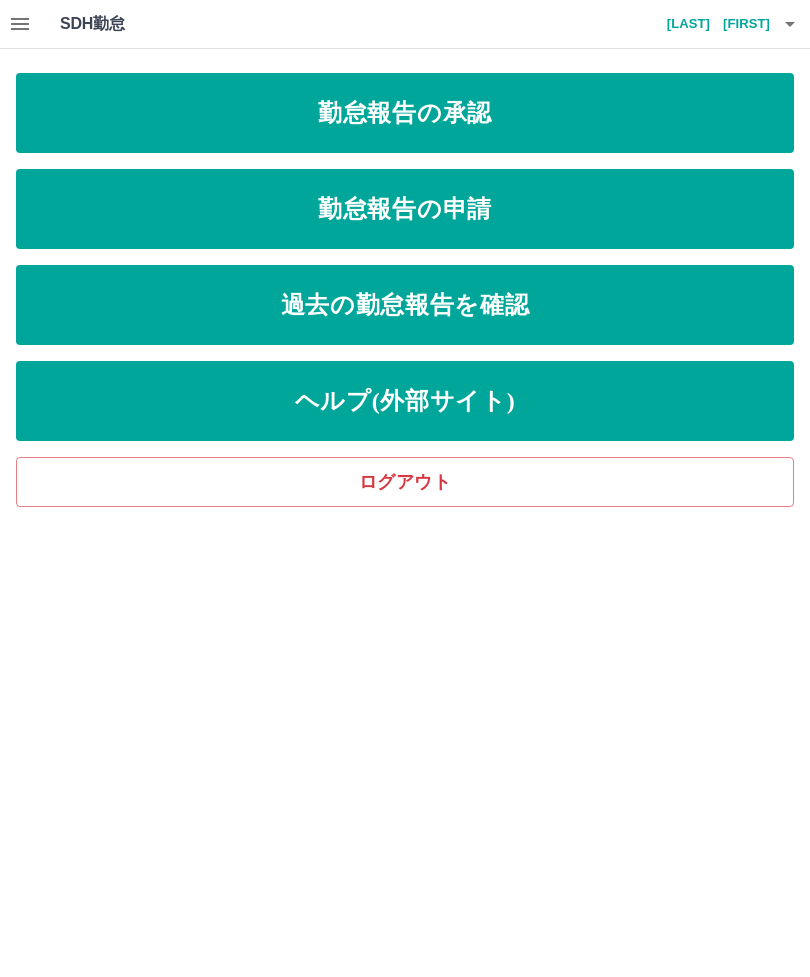 scroll, scrollTop: 0, scrollLeft: 0, axis: both 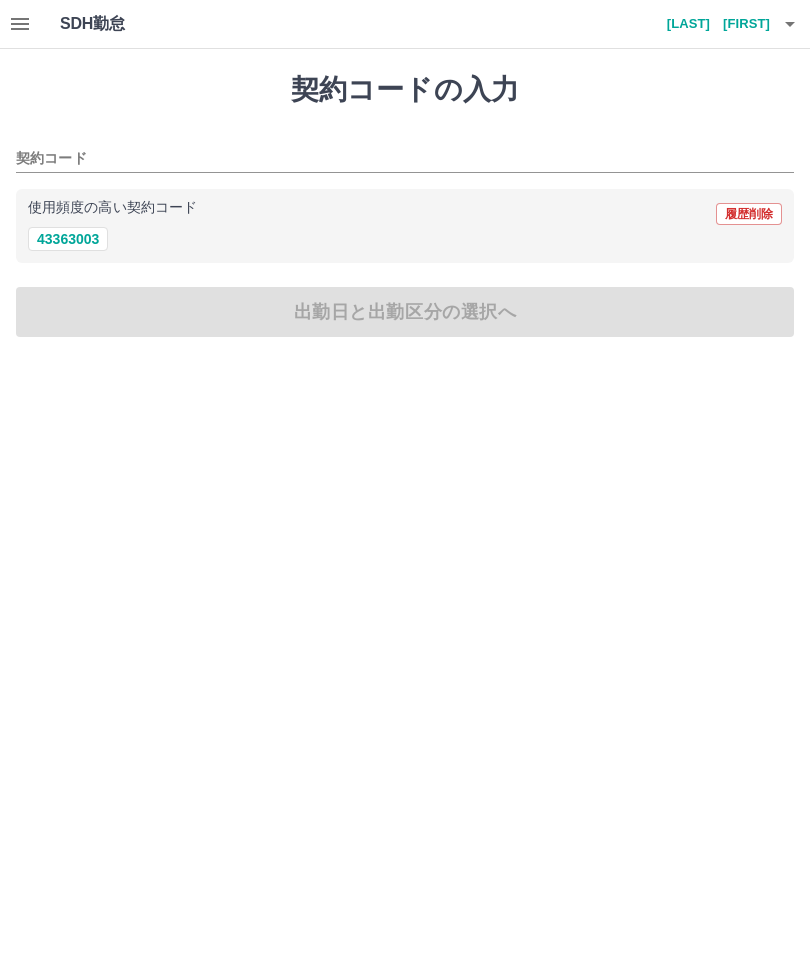 click on "43363003" at bounding box center (68, 239) 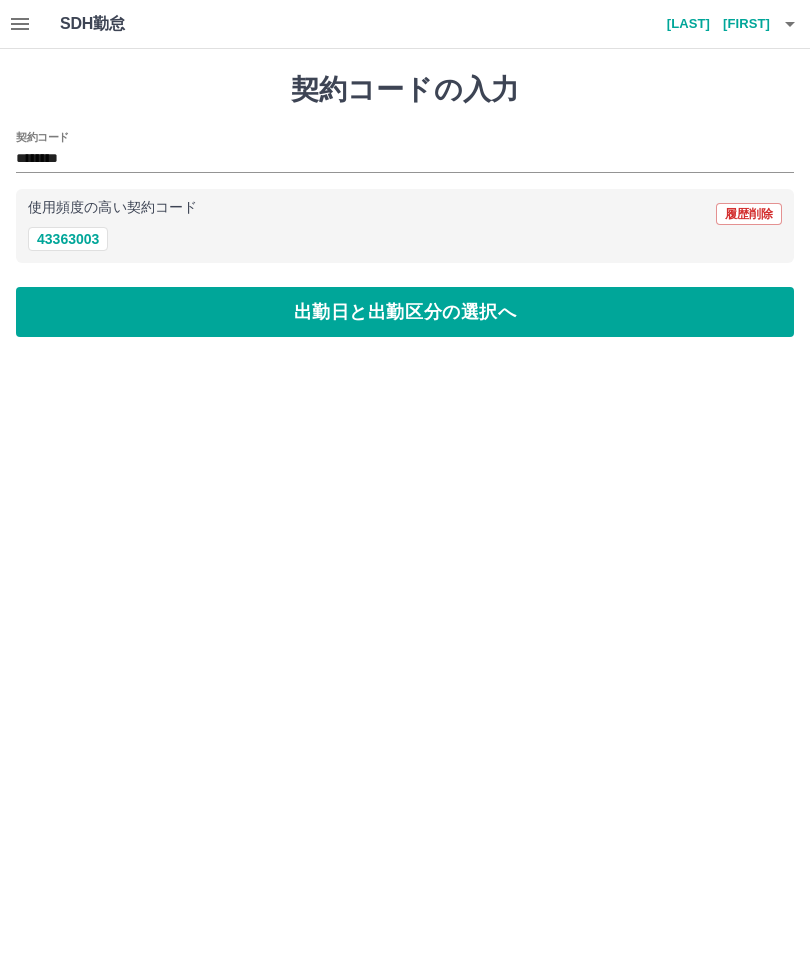 click on "出勤日と出勤区分の選択へ" at bounding box center (405, 312) 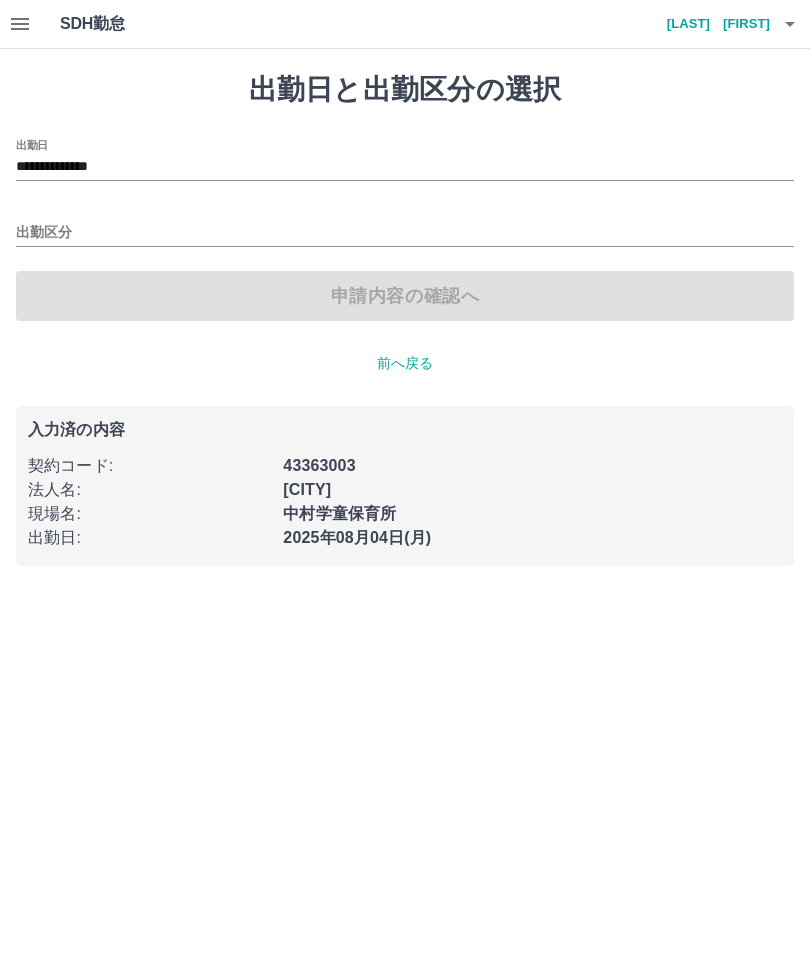 click on "出勤区分" at bounding box center (405, 233) 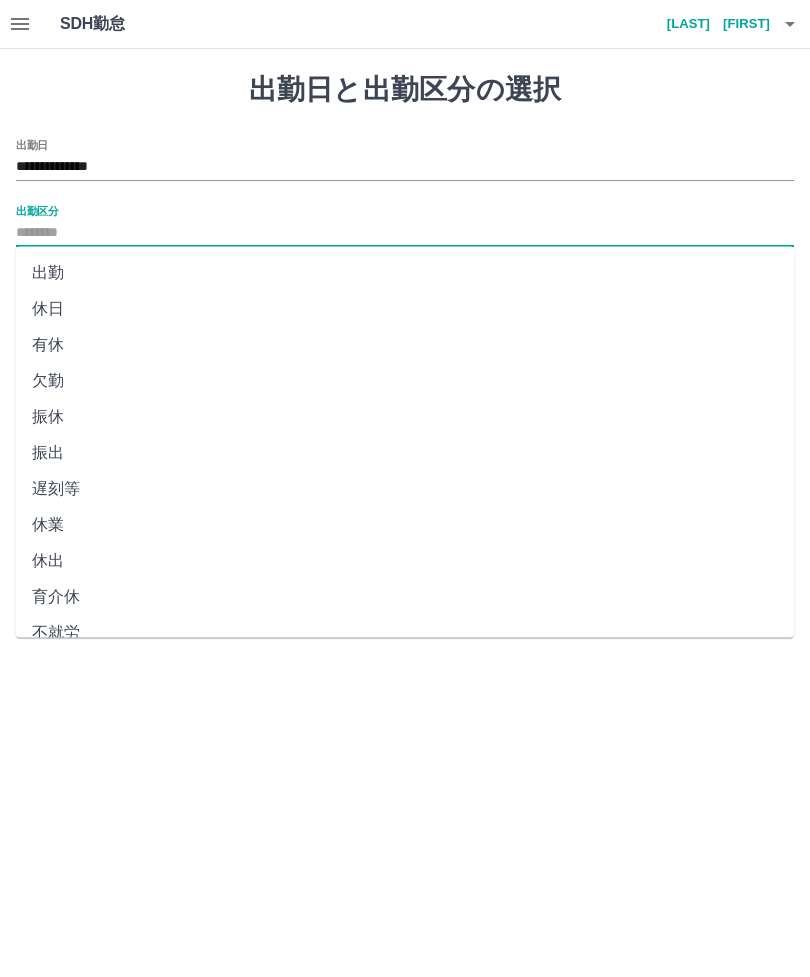 click on "出勤" at bounding box center (405, 273) 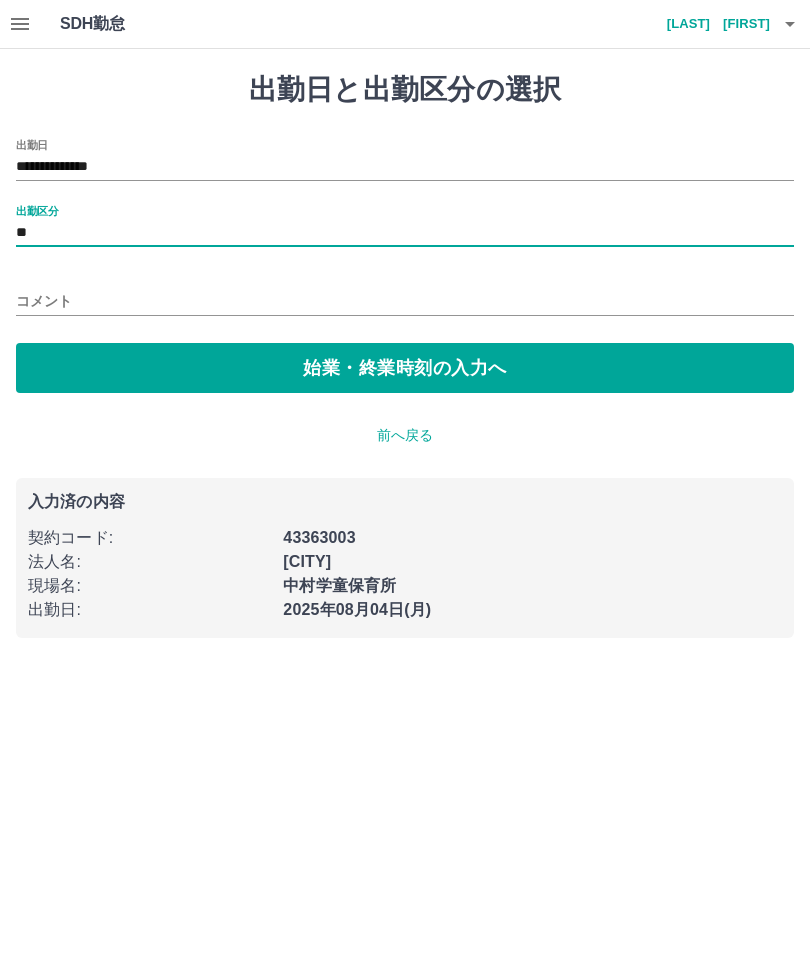 click on "始業・終業時刻の入力へ" at bounding box center [405, 368] 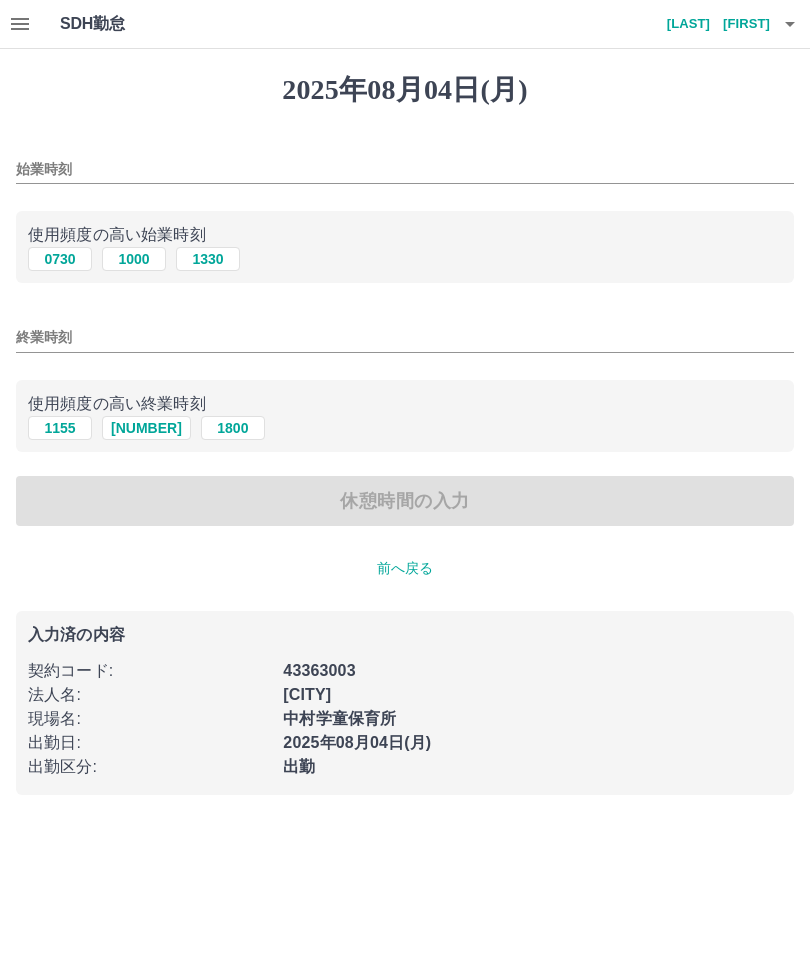 click on "1330" at bounding box center [208, 259] 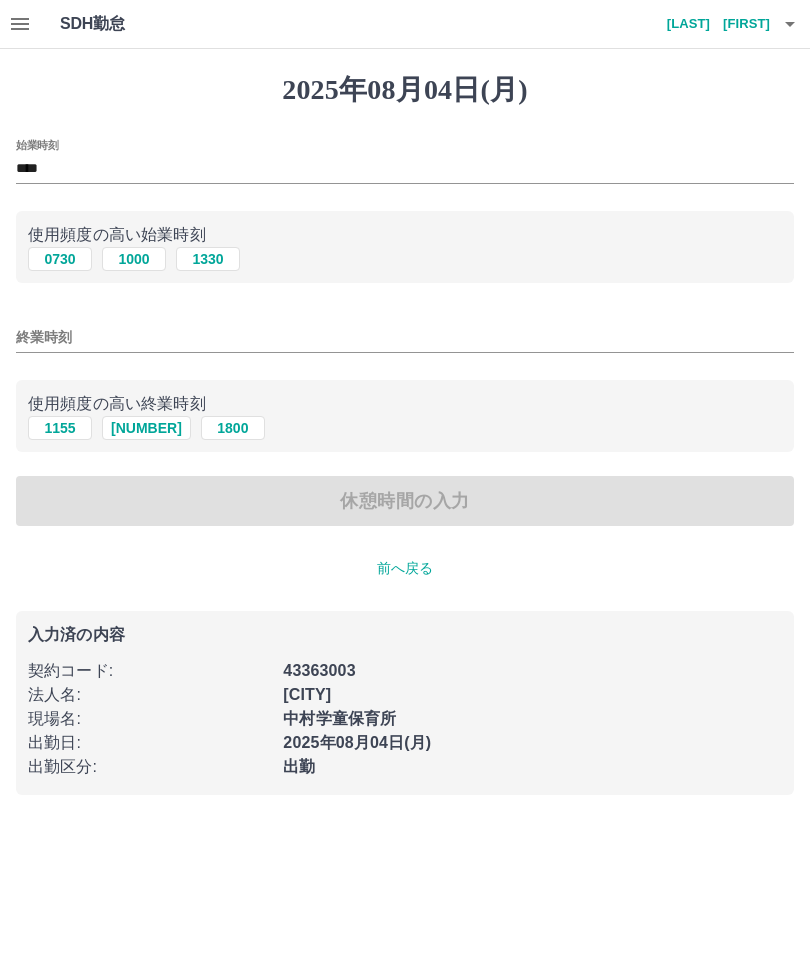 click on "終業時刻" at bounding box center (405, 337) 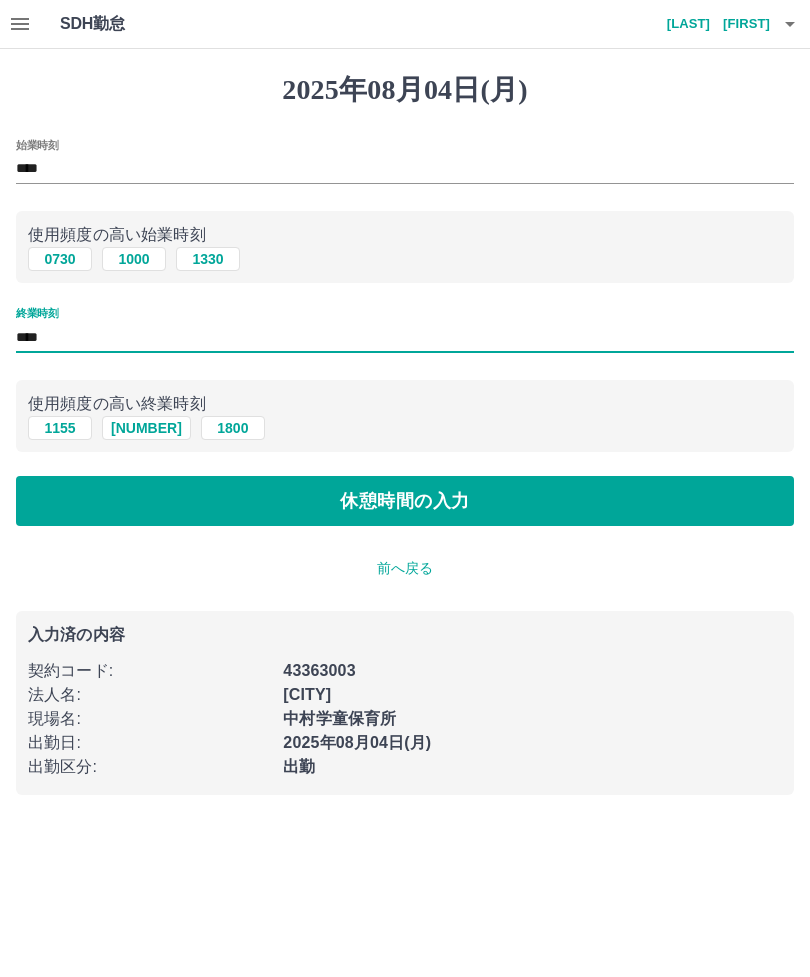 type on "****" 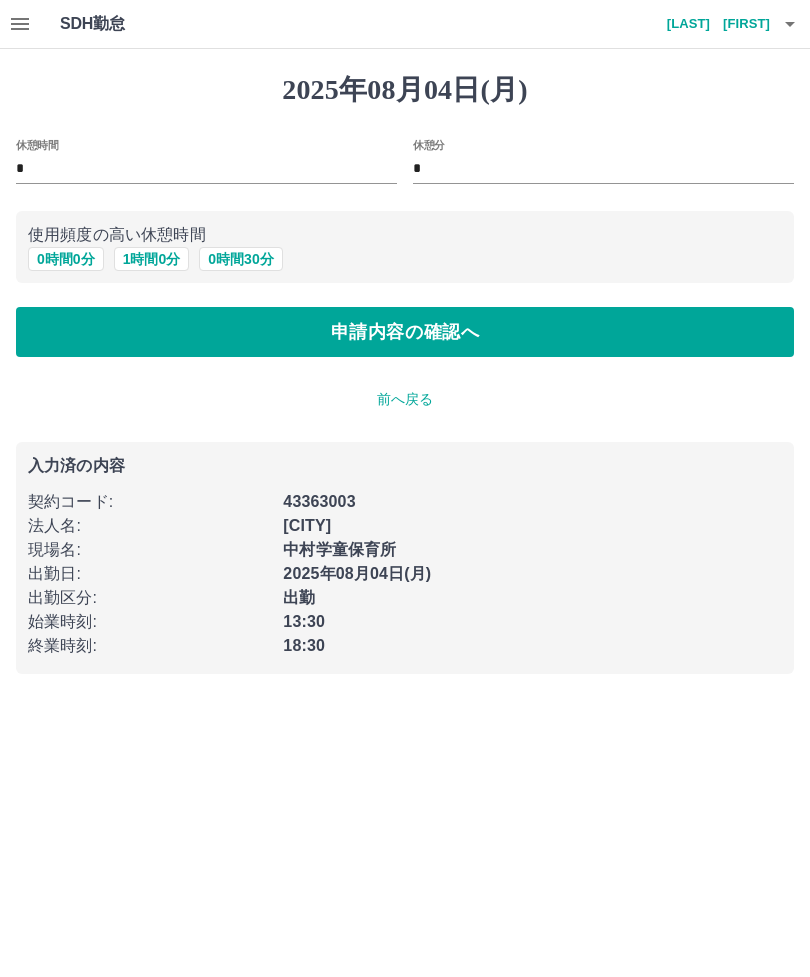 click on "申請内容の確認へ" at bounding box center (405, 332) 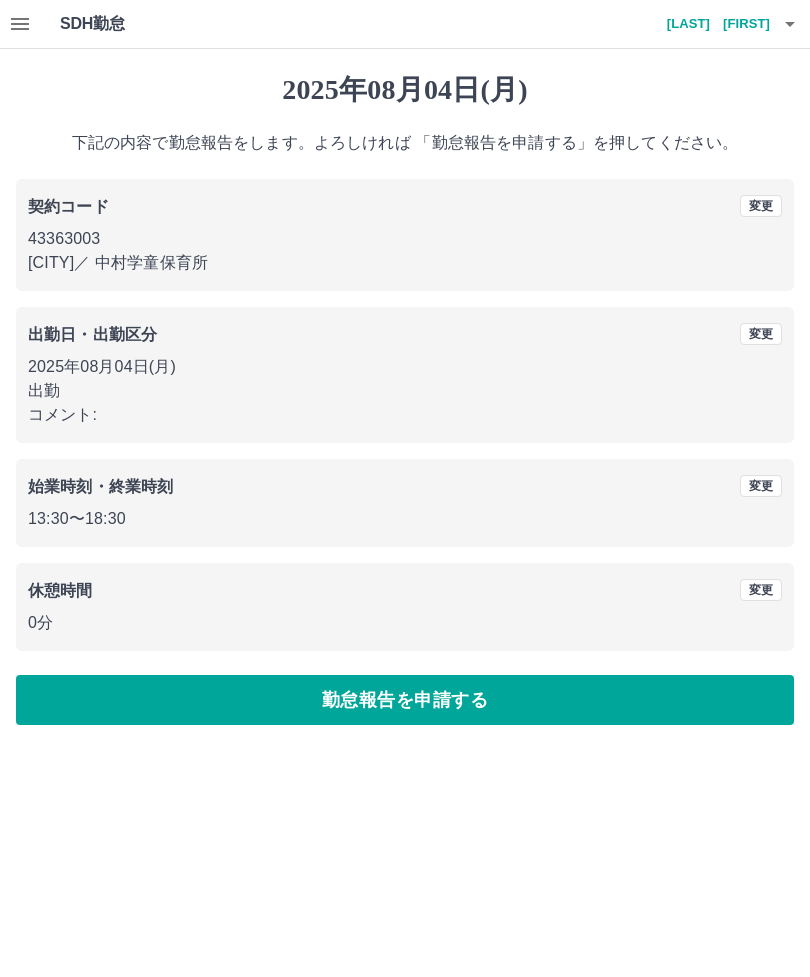 click on "勤怠報告を申請する" at bounding box center (405, 700) 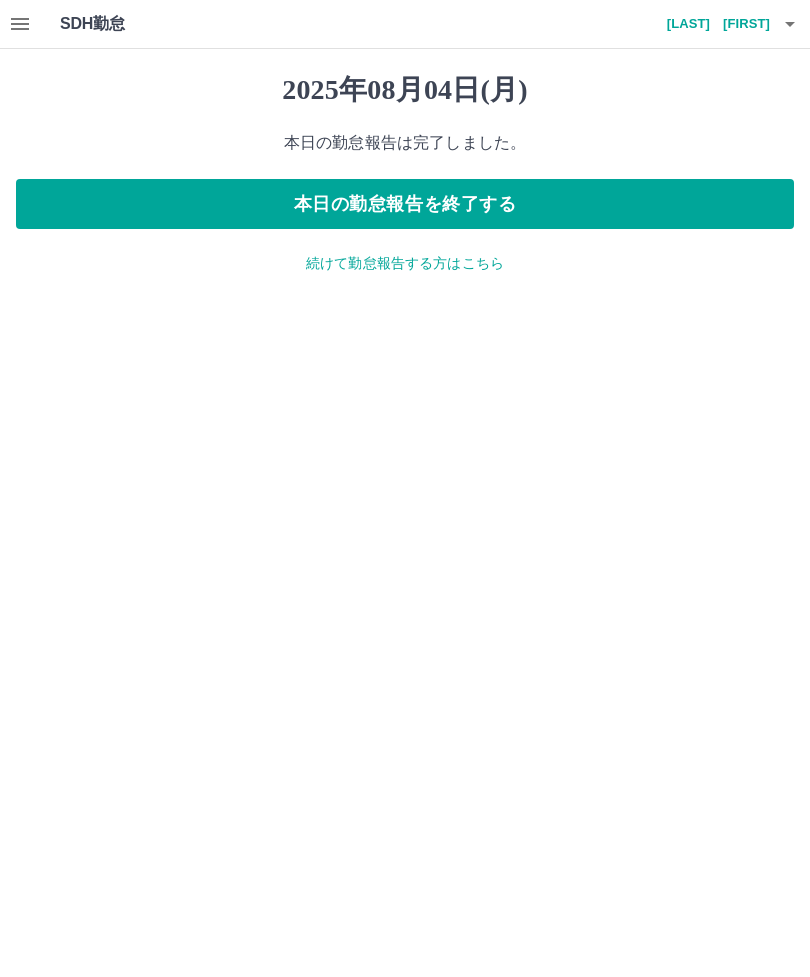 click on "本日の勤怠報告を終了する" at bounding box center [405, 204] 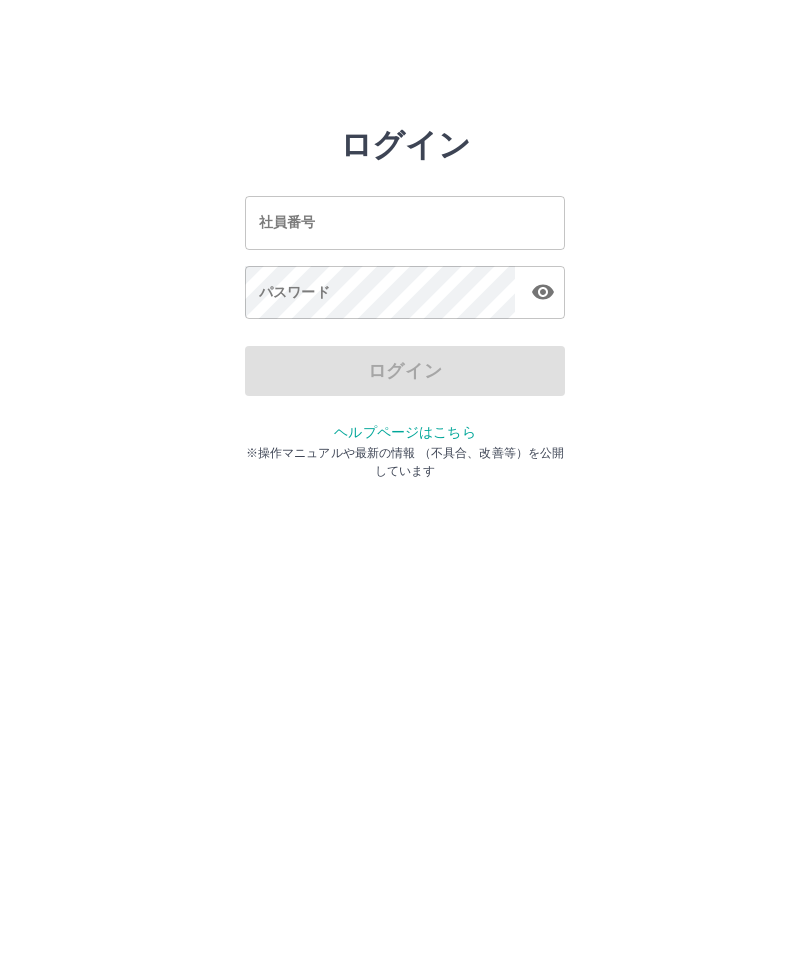 scroll, scrollTop: 0, scrollLeft: 0, axis: both 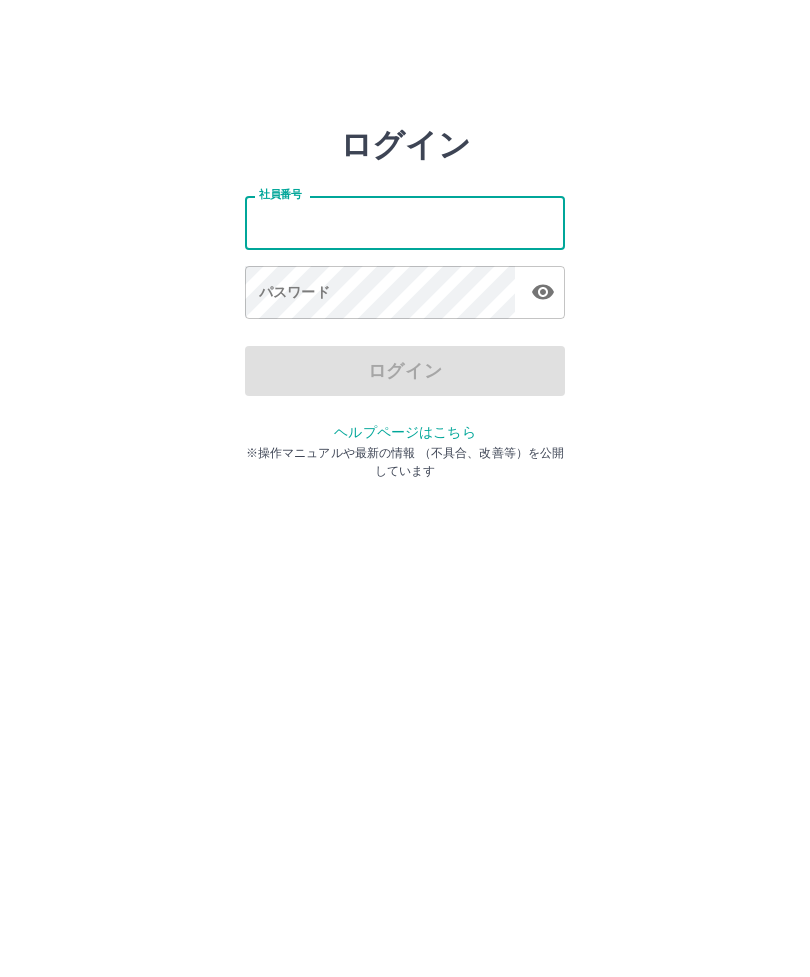 click on "社員番号" at bounding box center [405, 222] 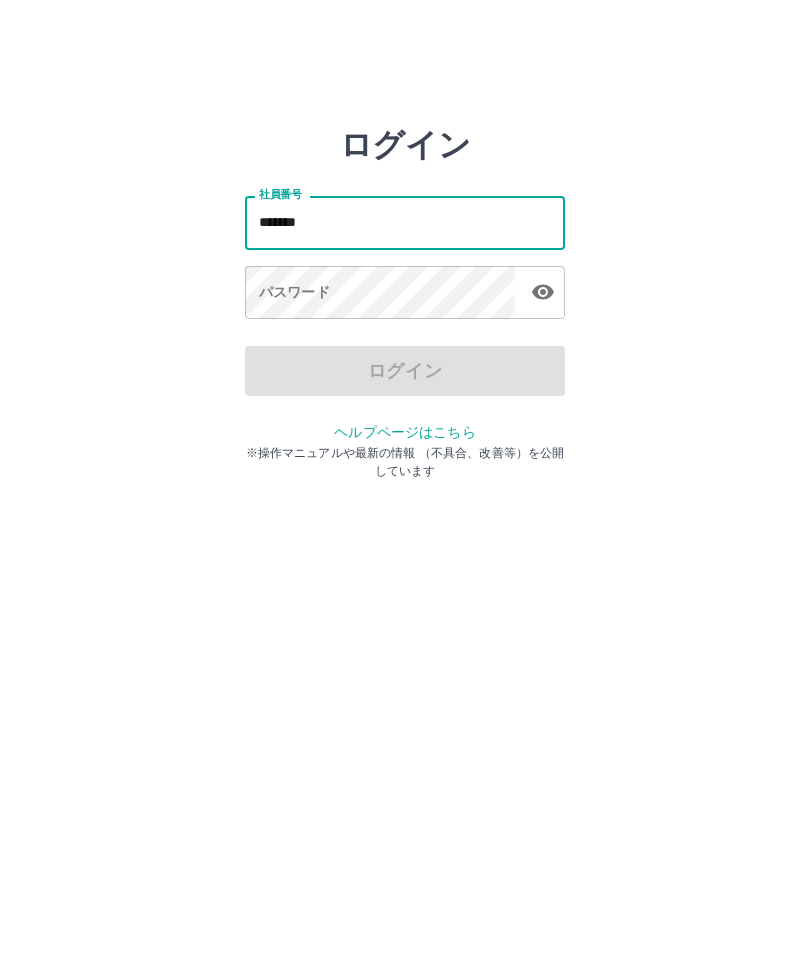 type on "*******" 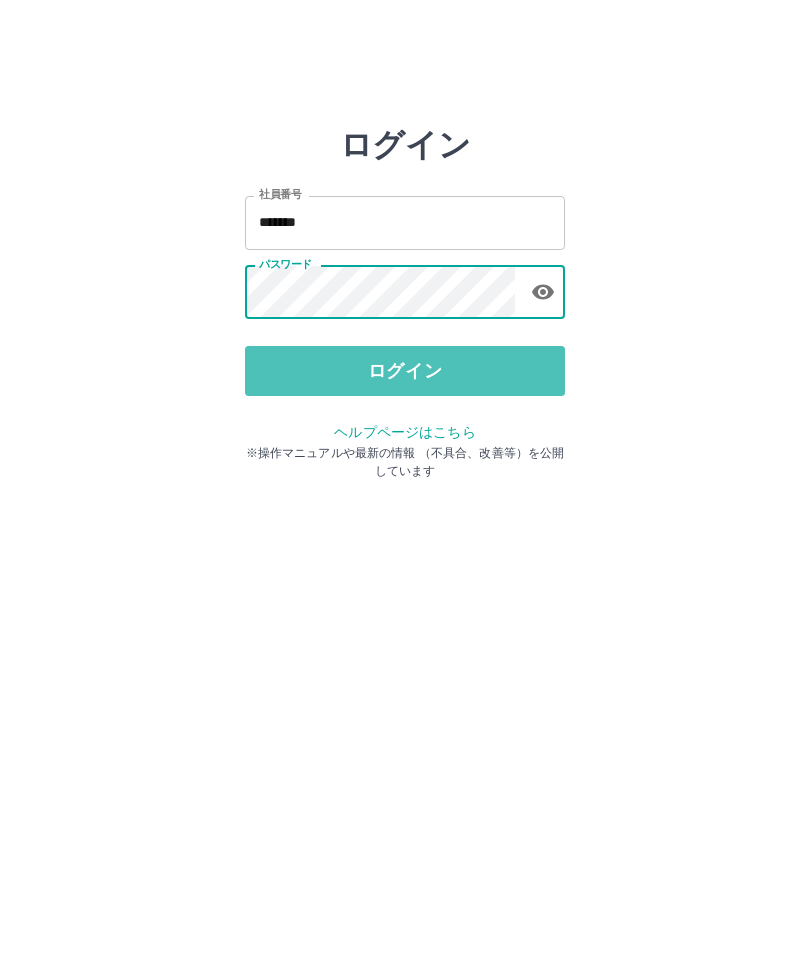 click on "ログイン" at bounding box center (405, 371) 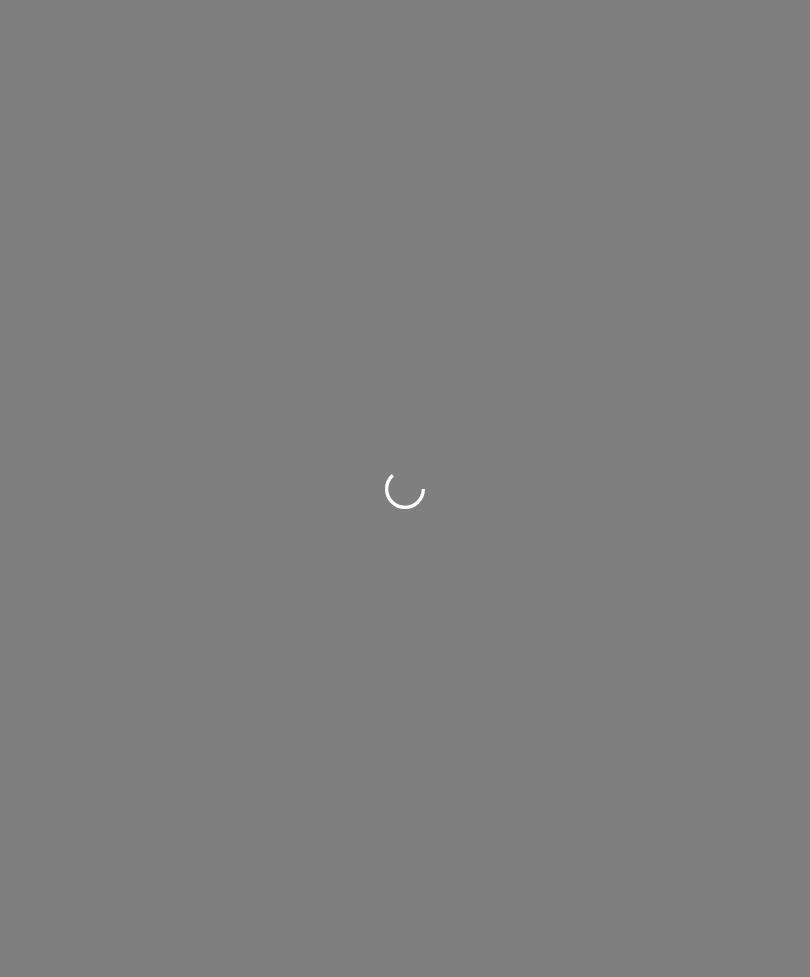 scroll, scrollTop: 0, scrollLeft: 0, axis: both 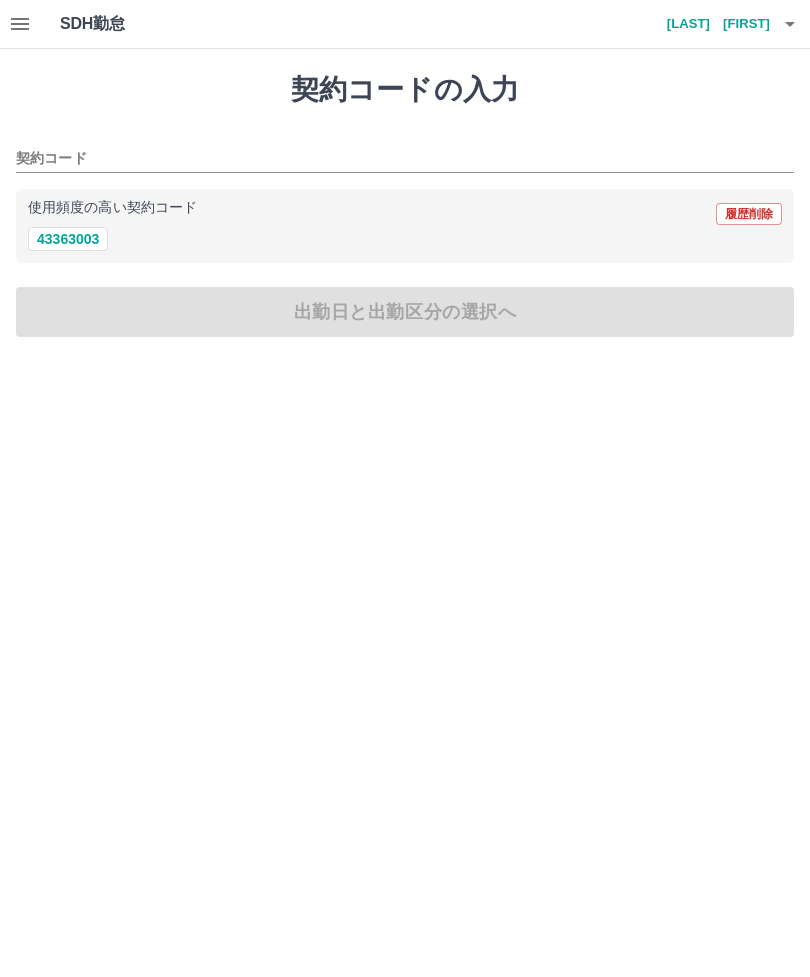 click on "43363003" at bounding box center (68, 239) 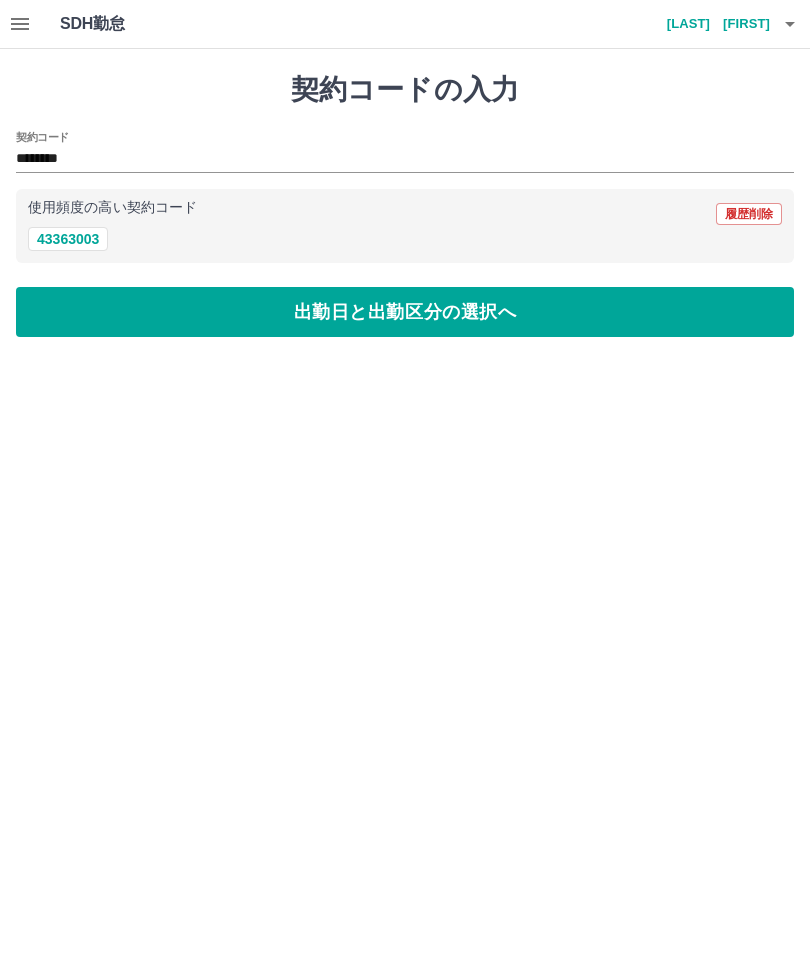 click on "出勤日と出勤区分の選択へ" at bounding box center [405, 312] 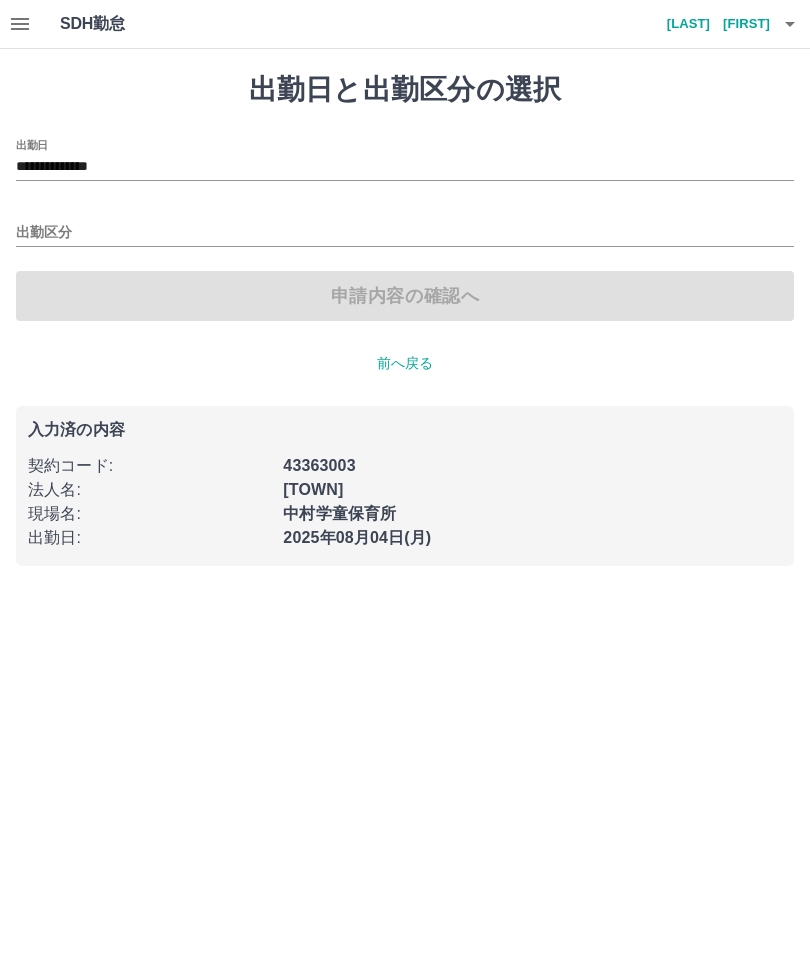 click on "出勤区分" at bounding box center [405, 233] 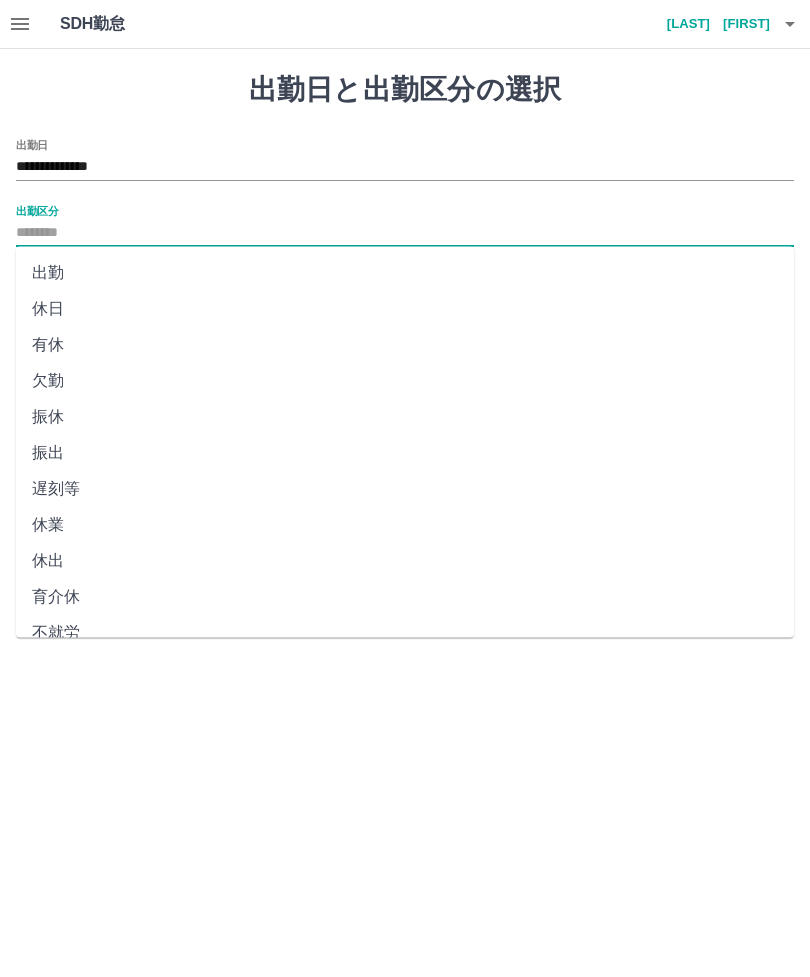 click on "出勤" at bounding box center [405, 273] 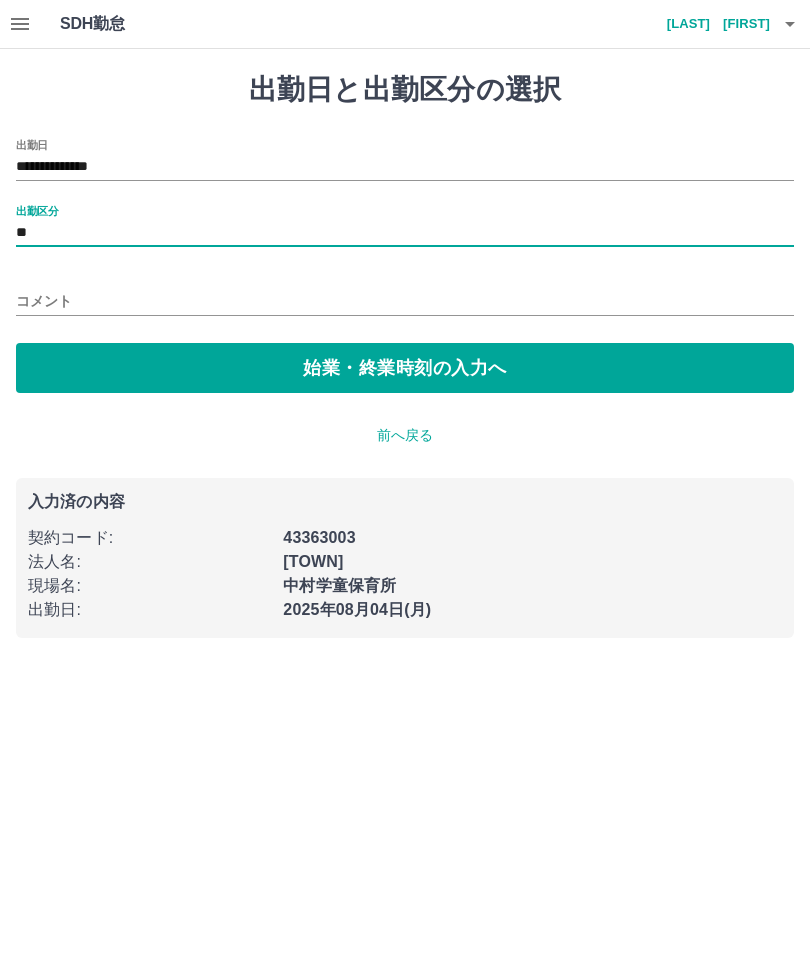 click on "始業・終業時刻の入力へ" at bounding box center [405, 368] 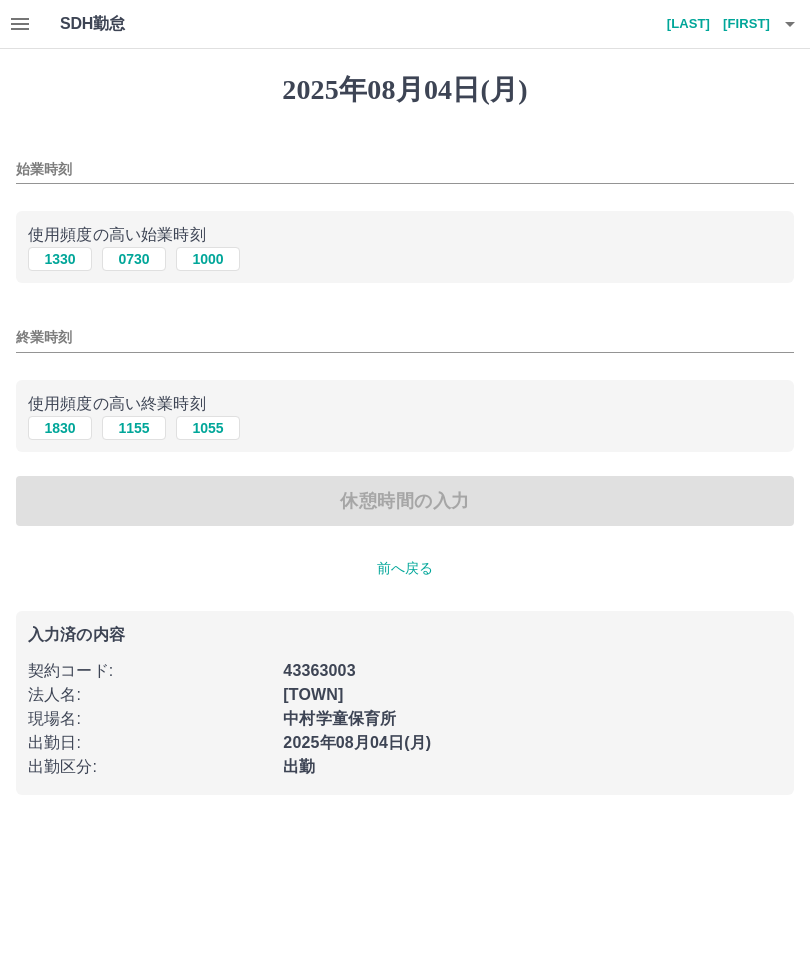 click on "始業時刻" at bounding box center [405, 169] 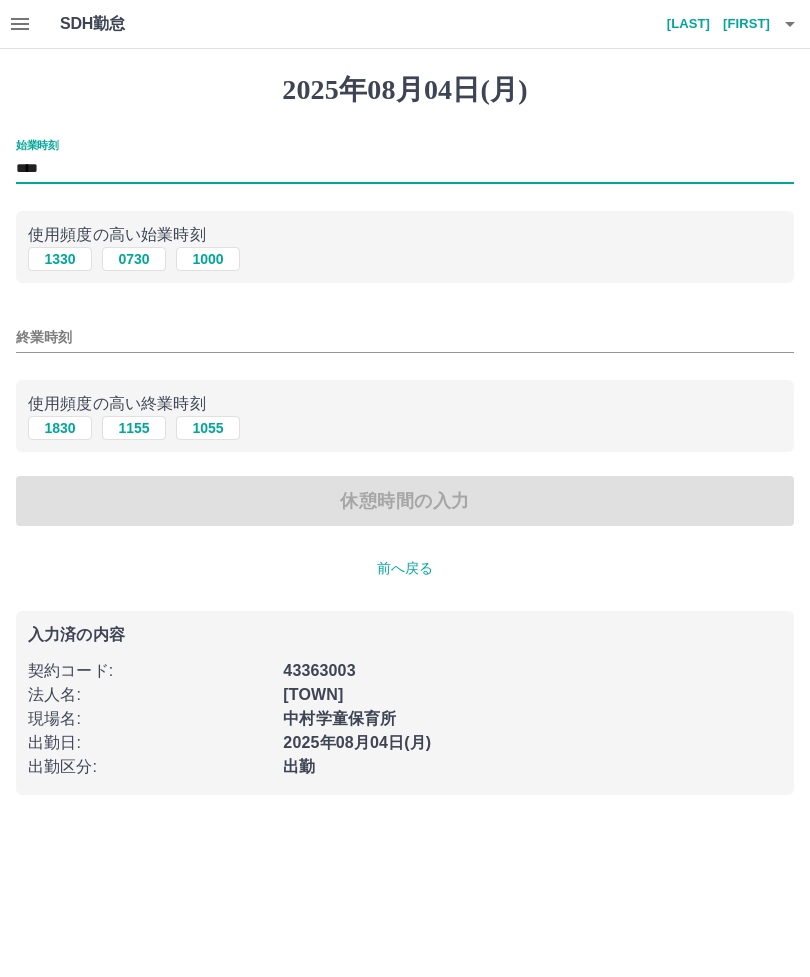 type on "****" 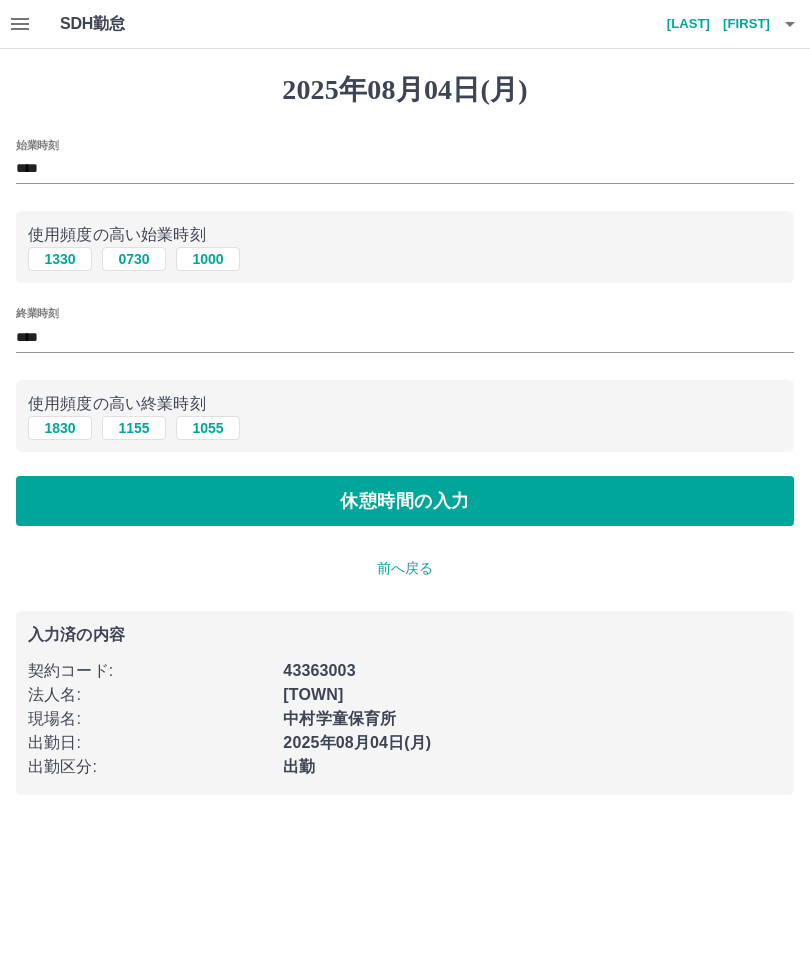 click on "休憩時間の入力" at bounding box center [405, 501] 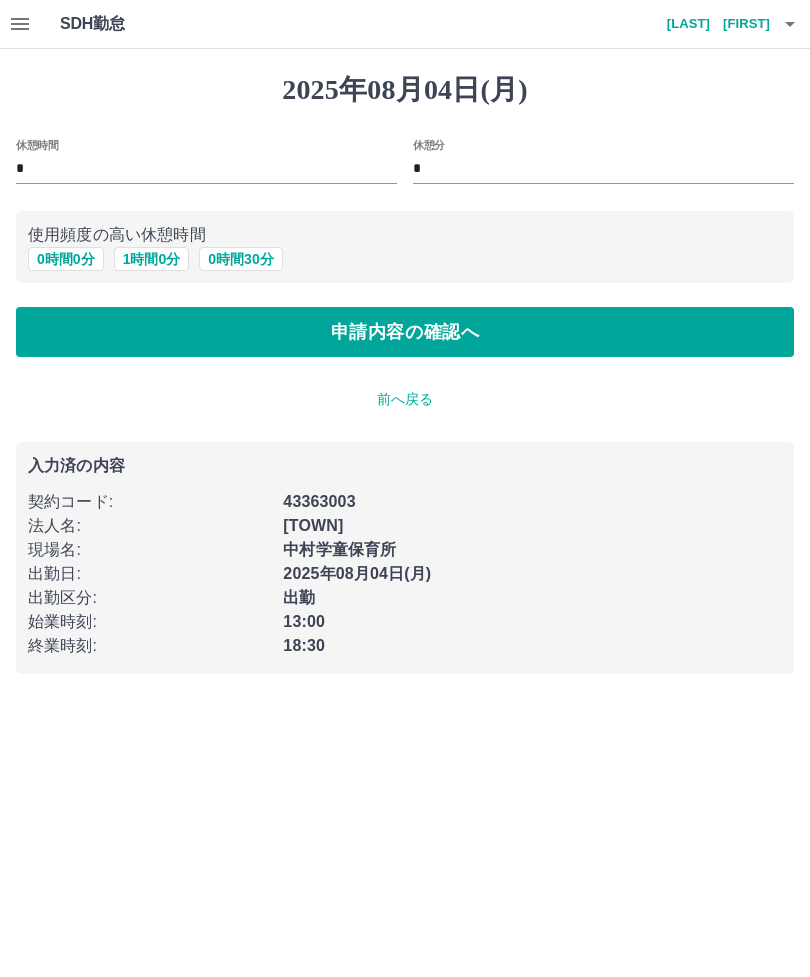 click on "申請内容の確認へ" at bounding box center (405, 332) 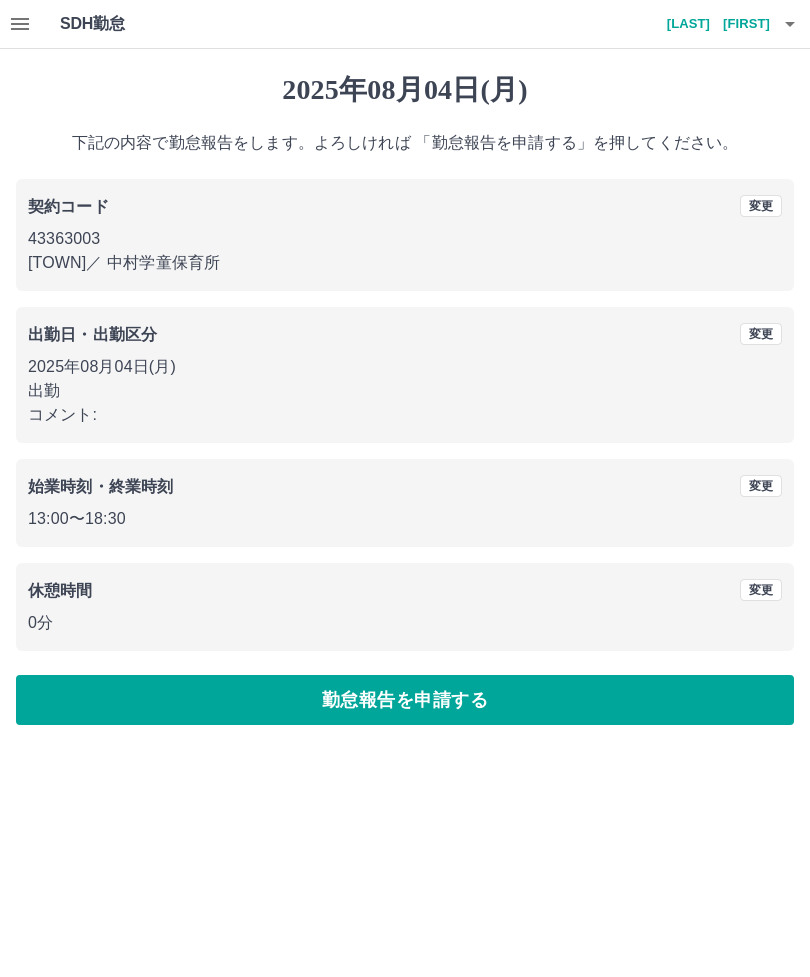 click on "勤怠報告を申請する" at bounding box center (405, 700) 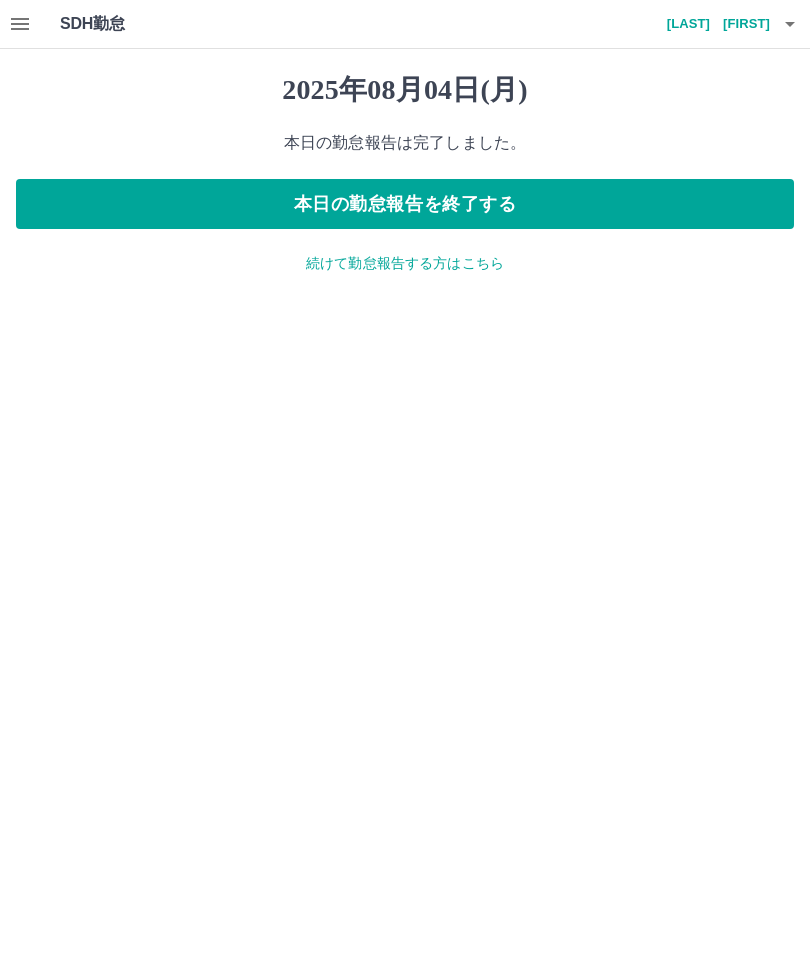 click on "本日の勤怠報告を終了する" at bounding box center (405, 204) 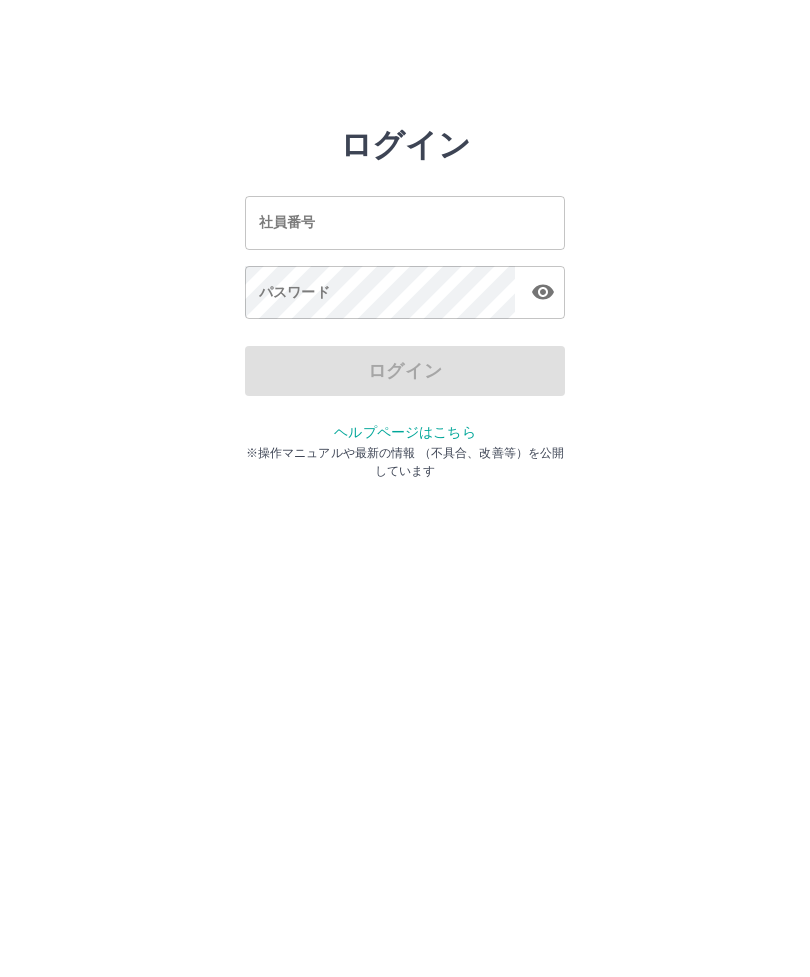scroll, scrollTop: 0, scrollLeft: 0, axis: both 